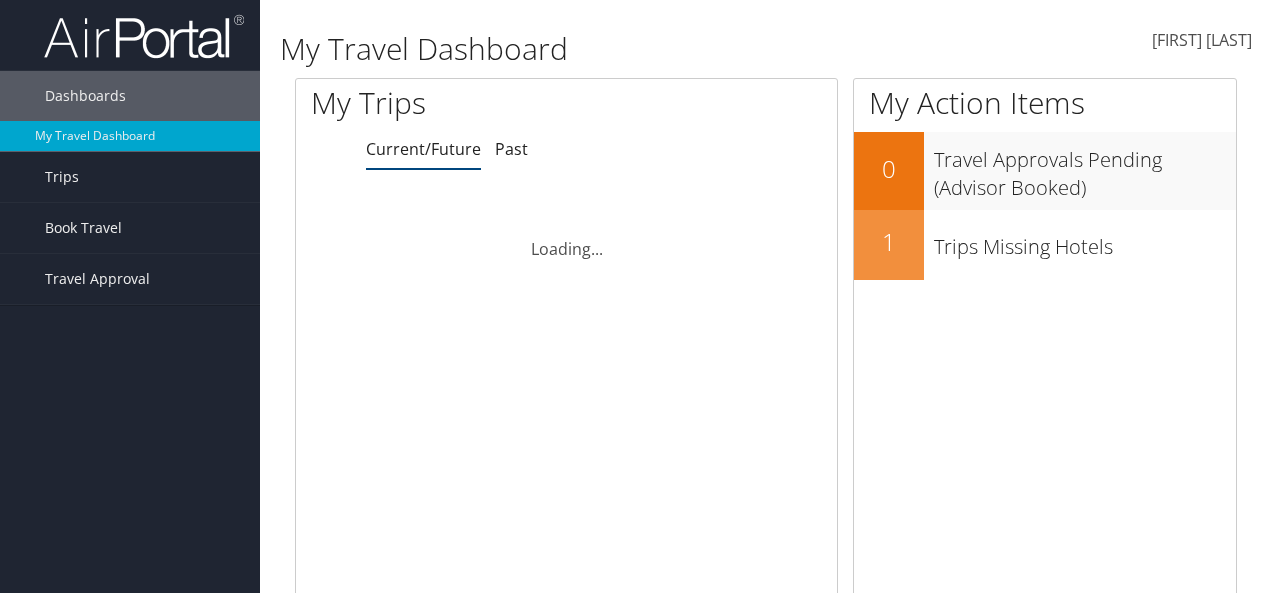 scroll, scrollTop: 0, scrollLeft: 0, axis: both 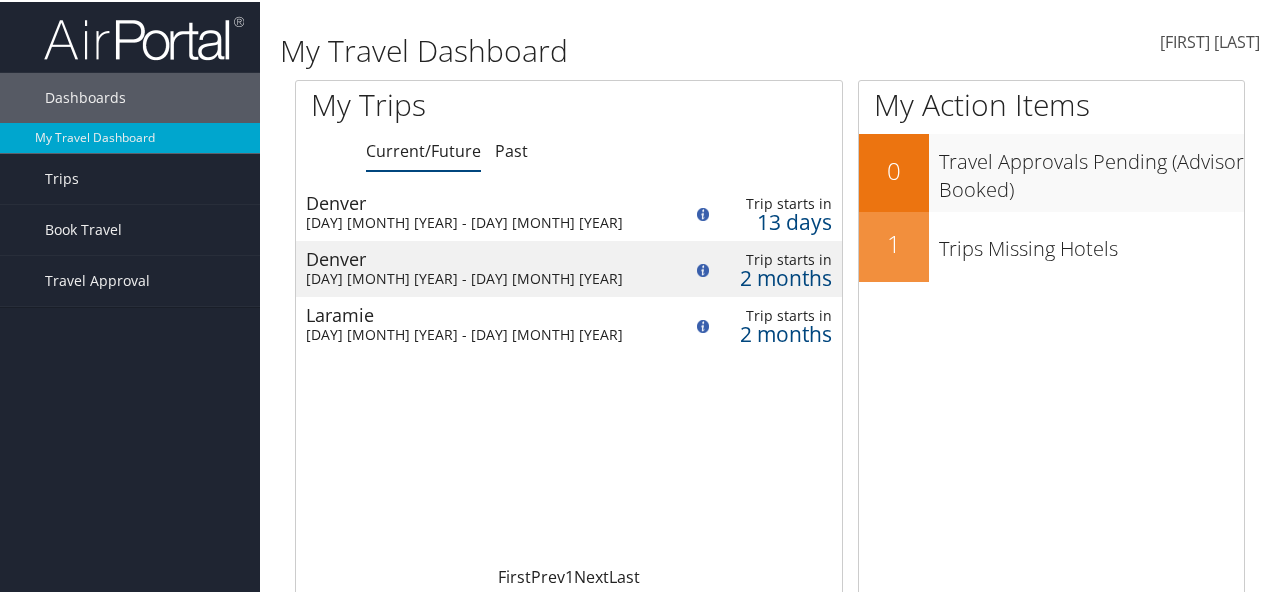 click on "Mon 14 Jul 2025 - Fri 18 Jul 2025" at bounding box center [480, 221] 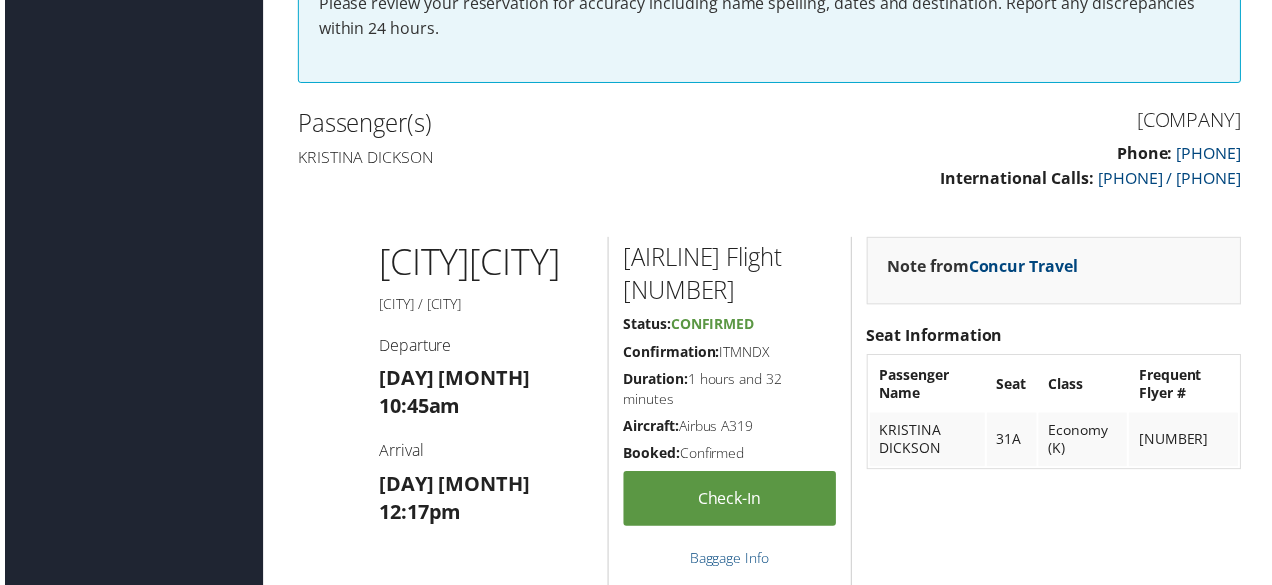 scroll, scrollTop: 400, scrollLeft: 0, axis: vertical 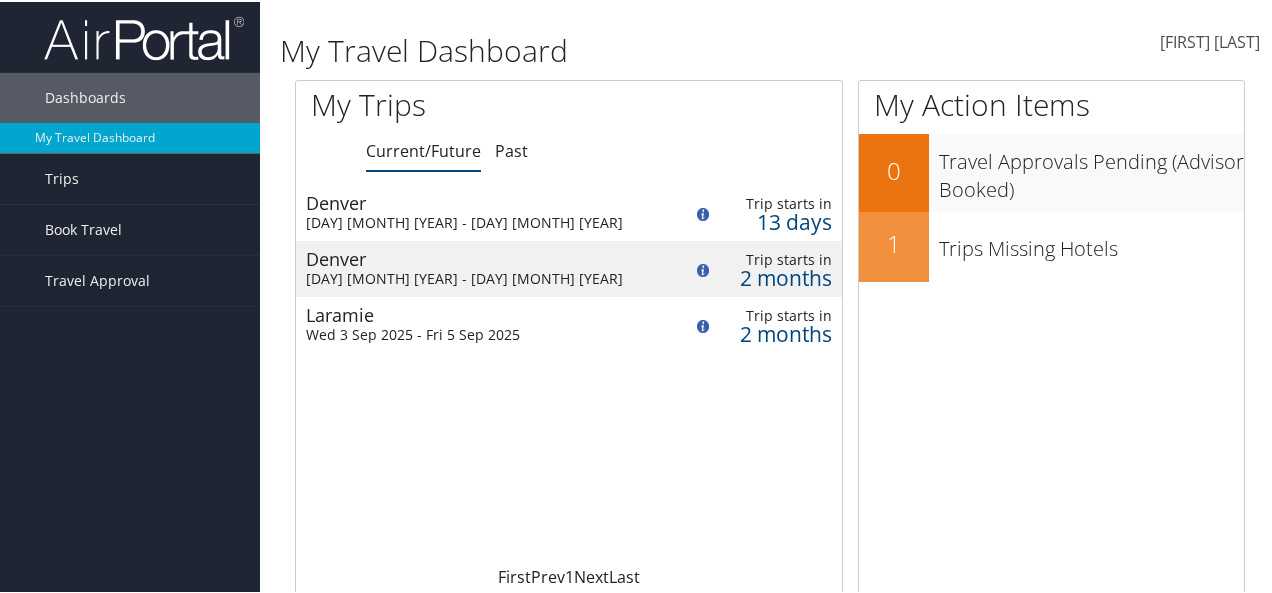 click on "[DAY] [MONTH] [YEAR] - [DAY] [MONTH] [YEAR]" at bounding box center [480, 277] 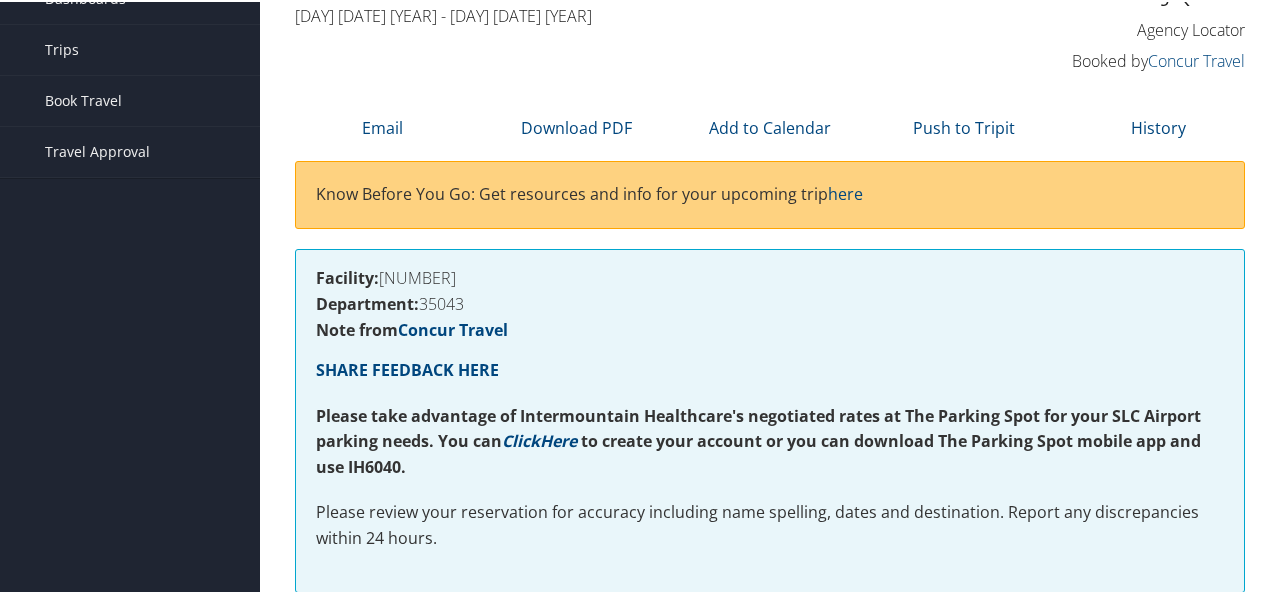scroll, scrollTop: 68, scrollLeft: 0, axis: vertical 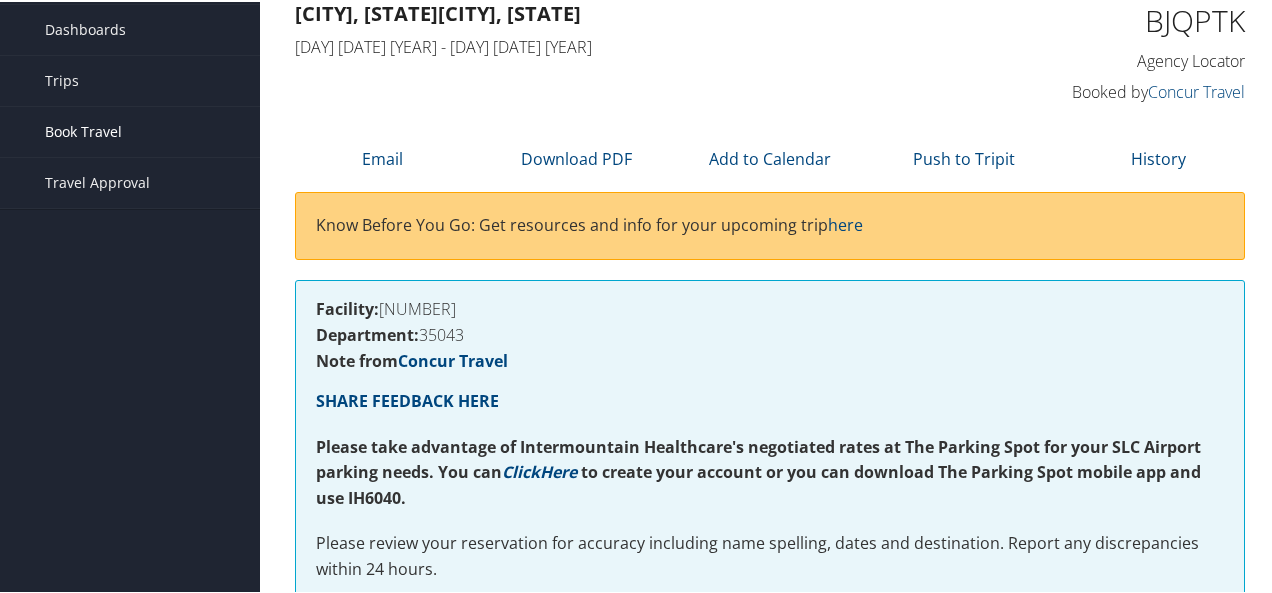 click on "Book Travel" at bounding box center (83, 130) 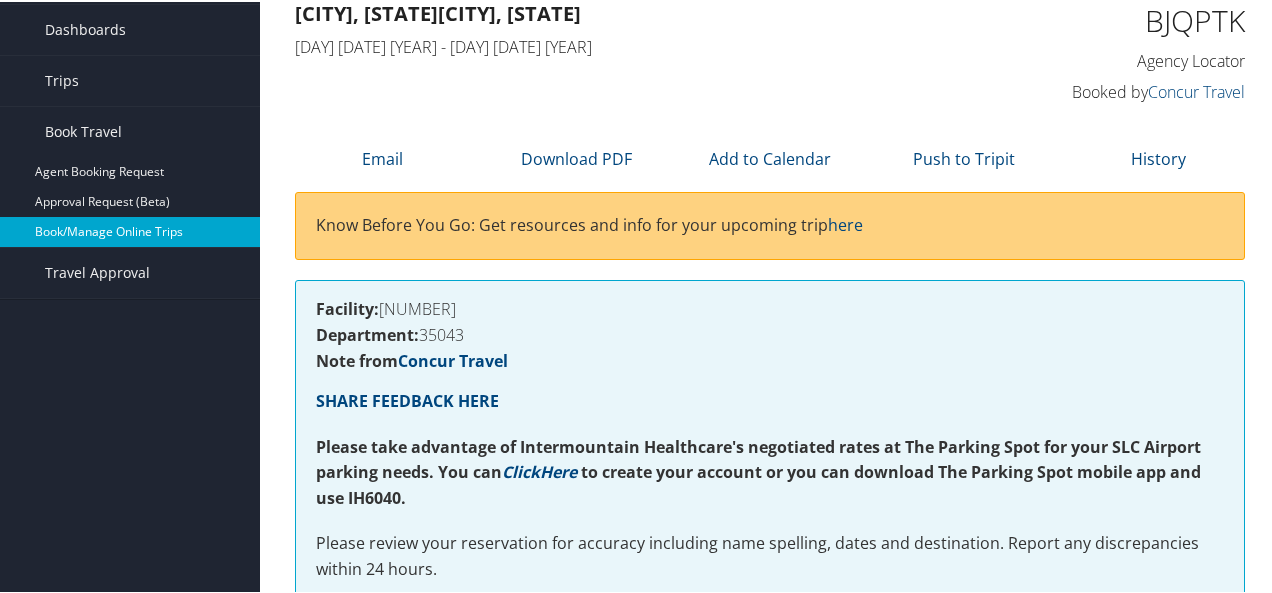 click on "Book/Manage Online Trips" at bounding box center [130, 230] 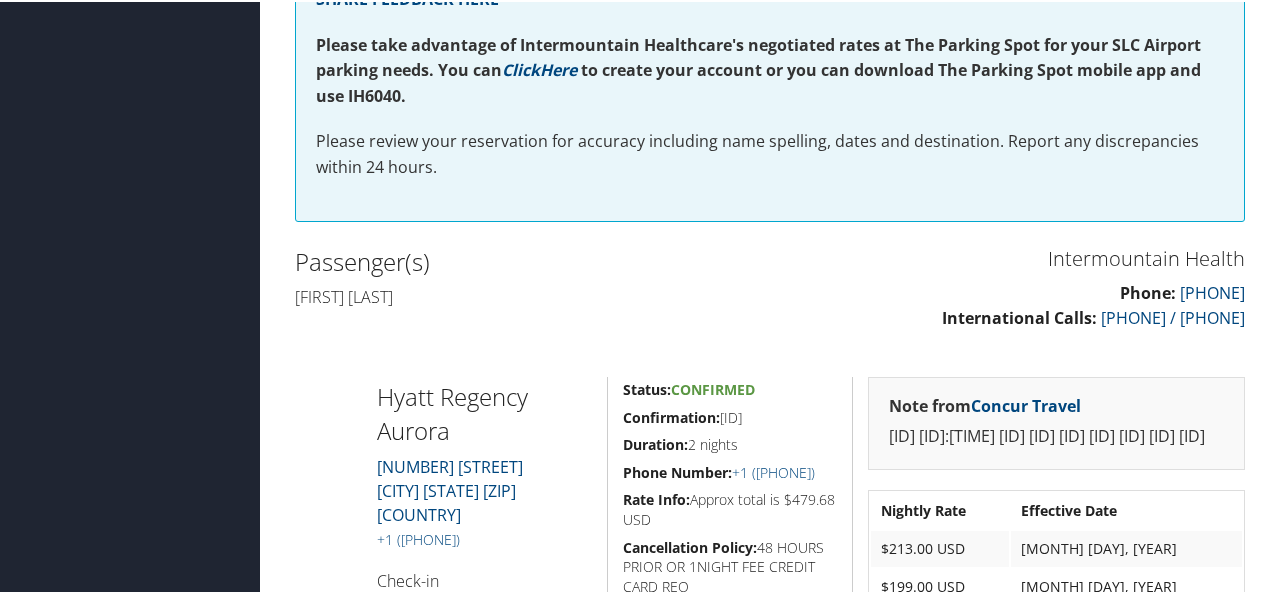 scroll, scrollTop: 468, scrollLeft: 0, axis: vertical 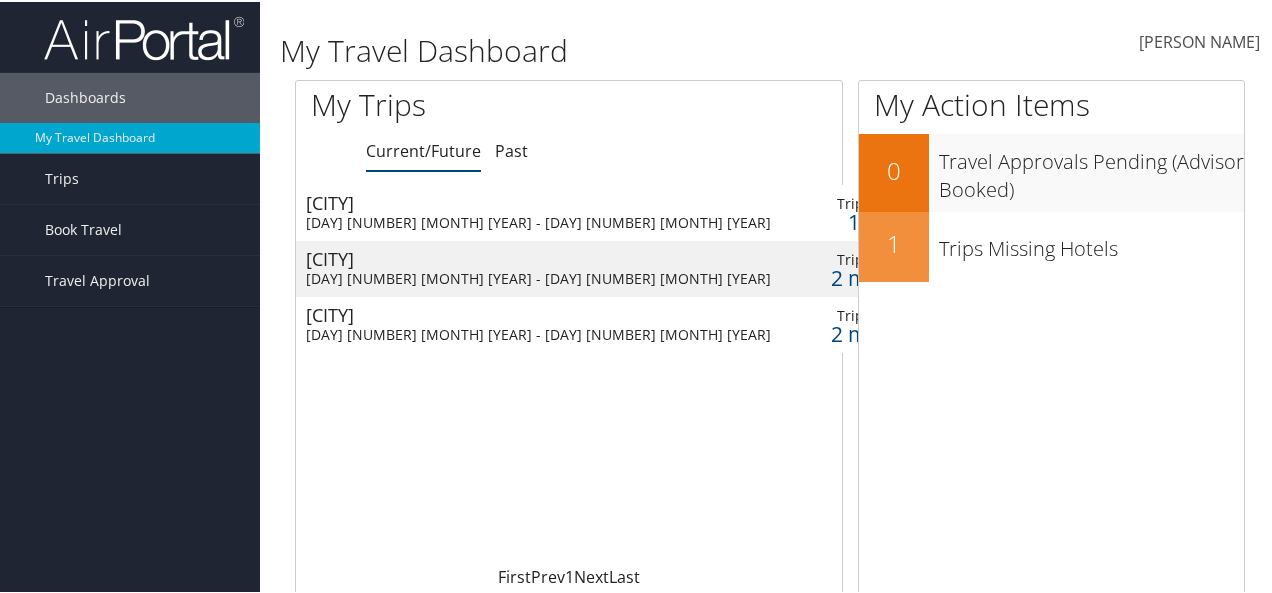 click on "Denver   Mon 14 Jul 2025 - Fri 18 Jul 2025" at bounding box center [538, 211] 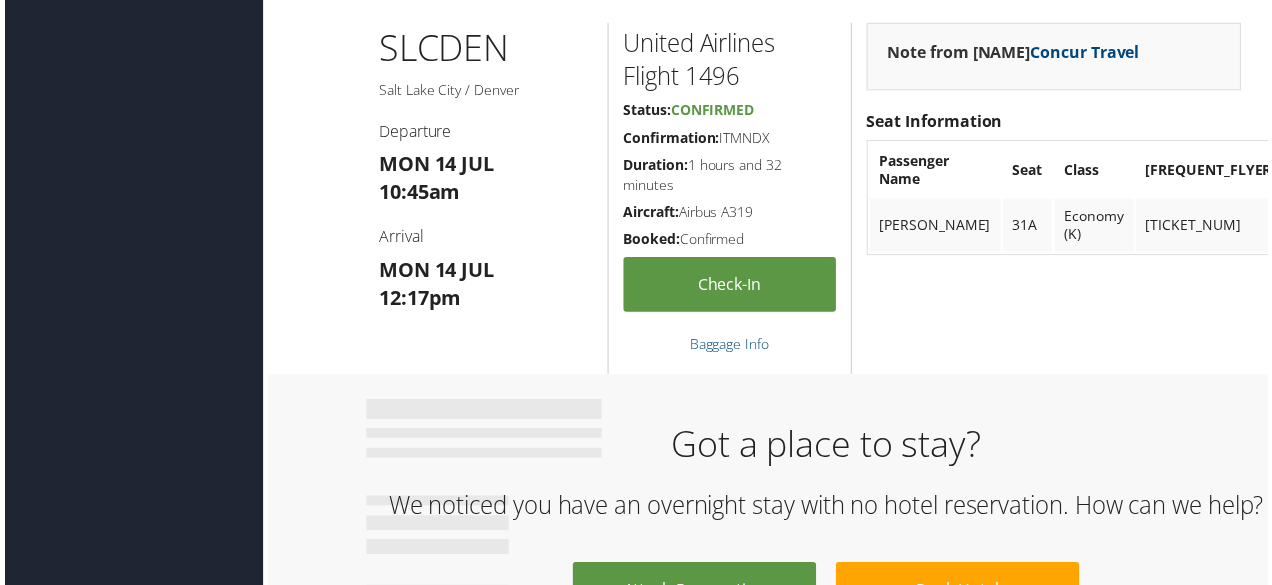 scroll, scrollTop: 800, scrollLeft: 0, axis: vertical 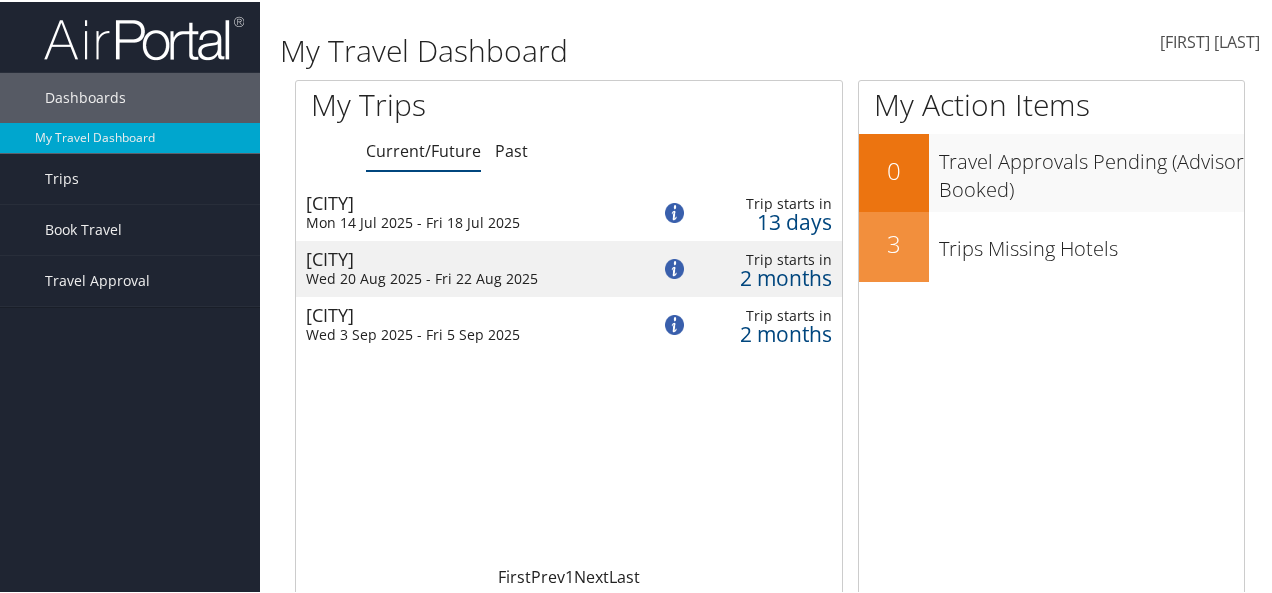 click on "Mon 14 Jul 2025 - Fri 18 Jul 2025" at bounding box center [462, 221] 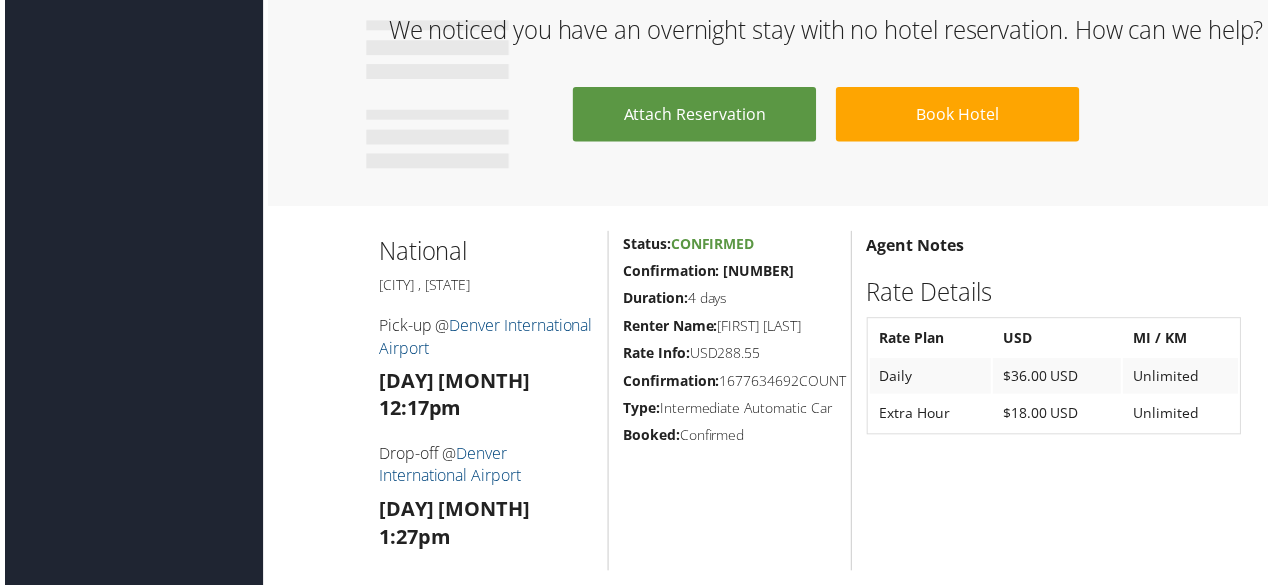 scroll, scrollTop: 1400, scrollLeft: 0, axis: vertical 